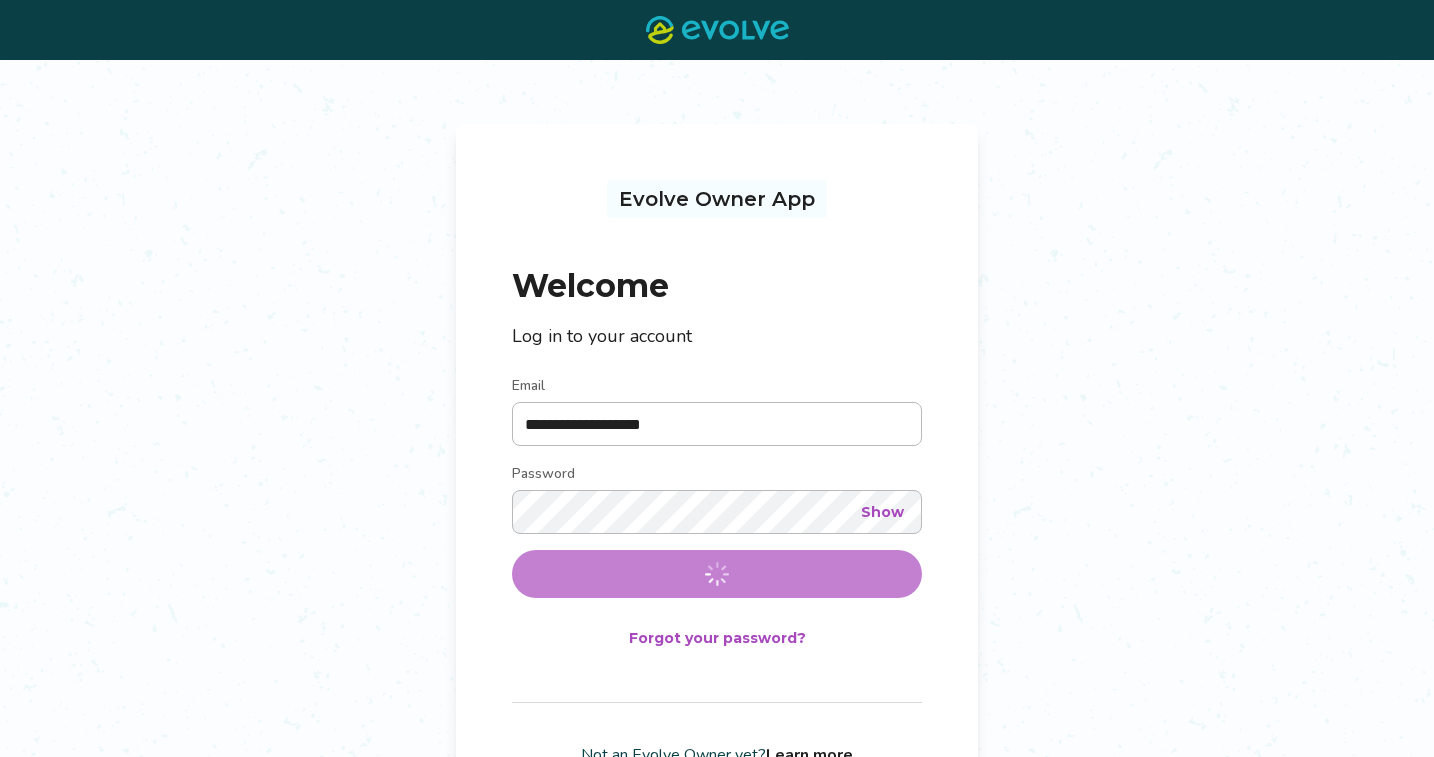 scroll, scrollTop: 0, scrollLeft: 0, axis: both 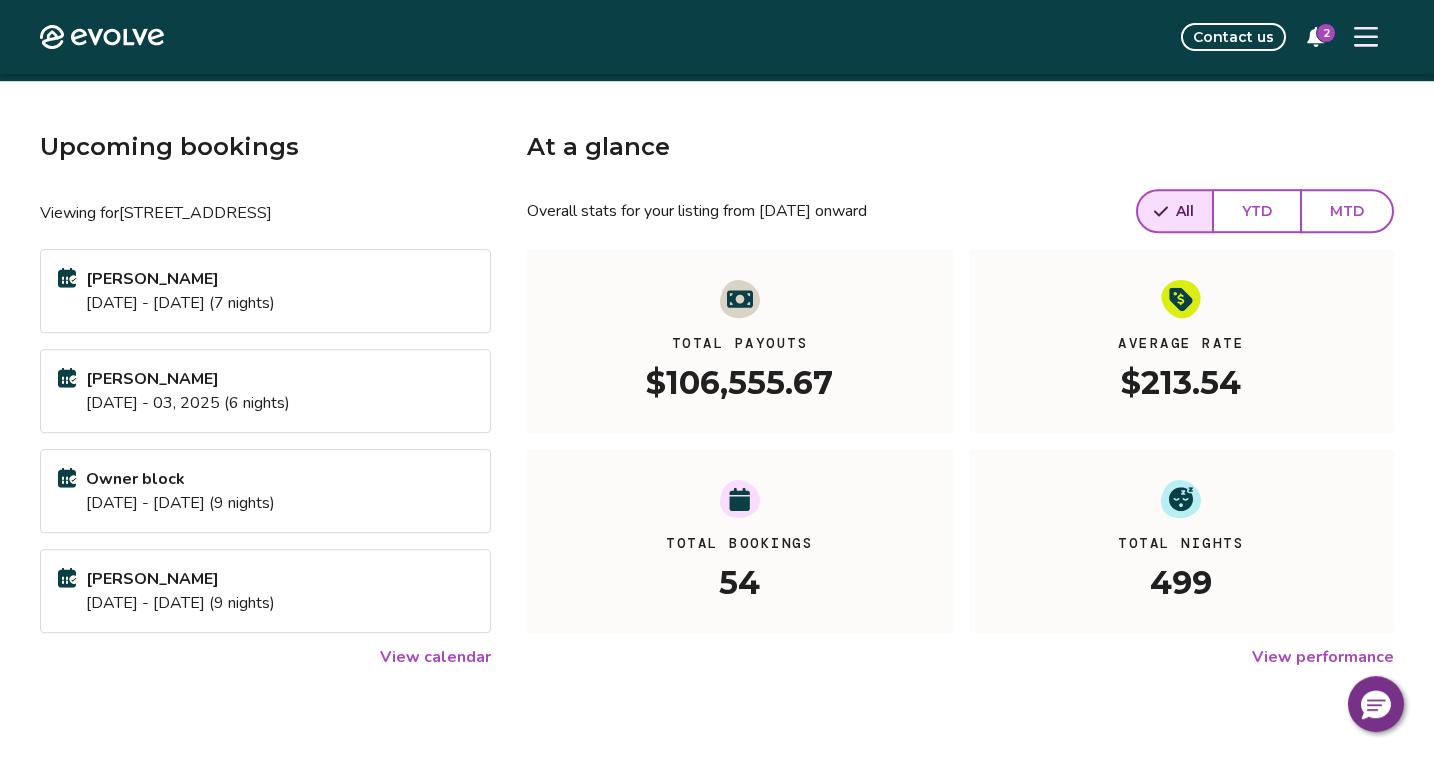 click on "View calendar" at bounding box center [435, 657] 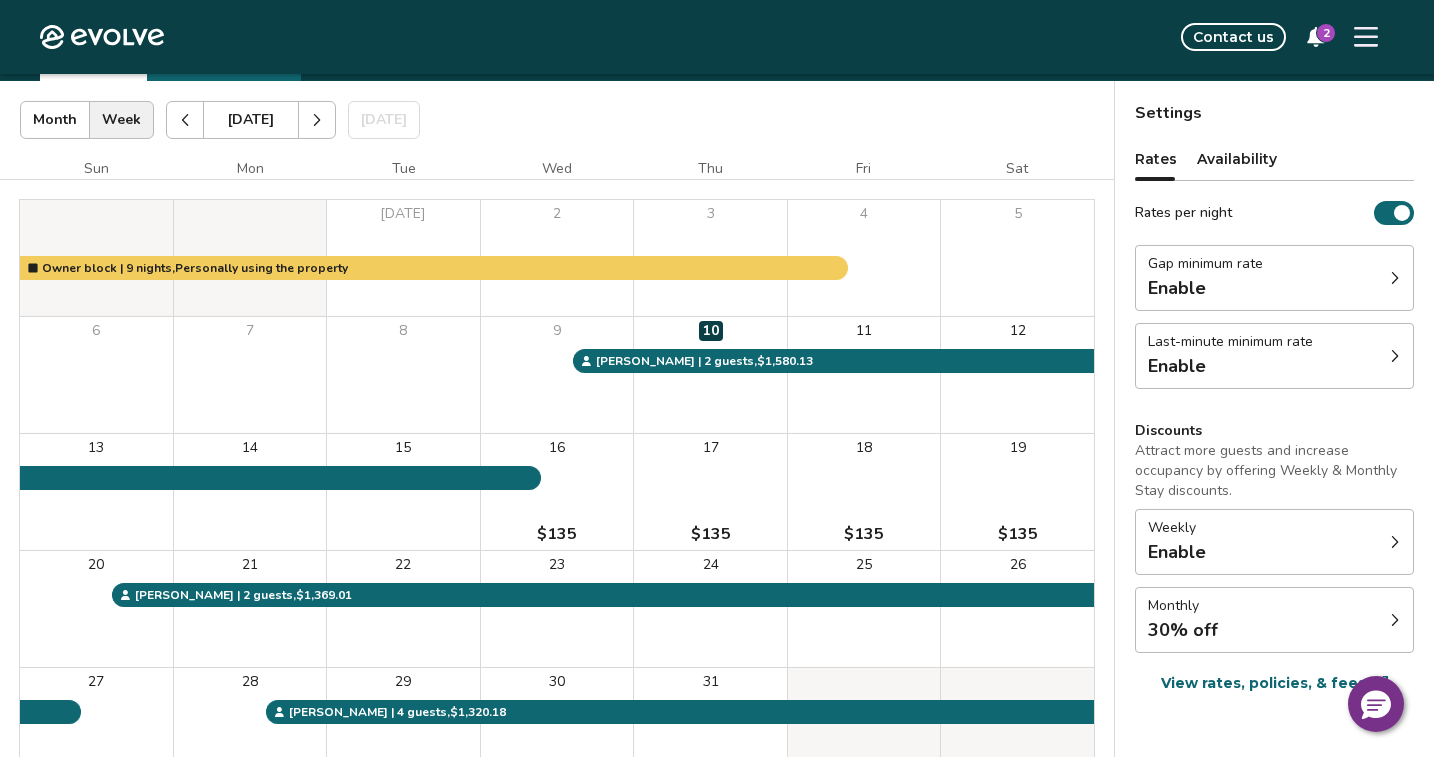 scroll, scrollTop: 105, scrollLeft: 0, axis: vertical 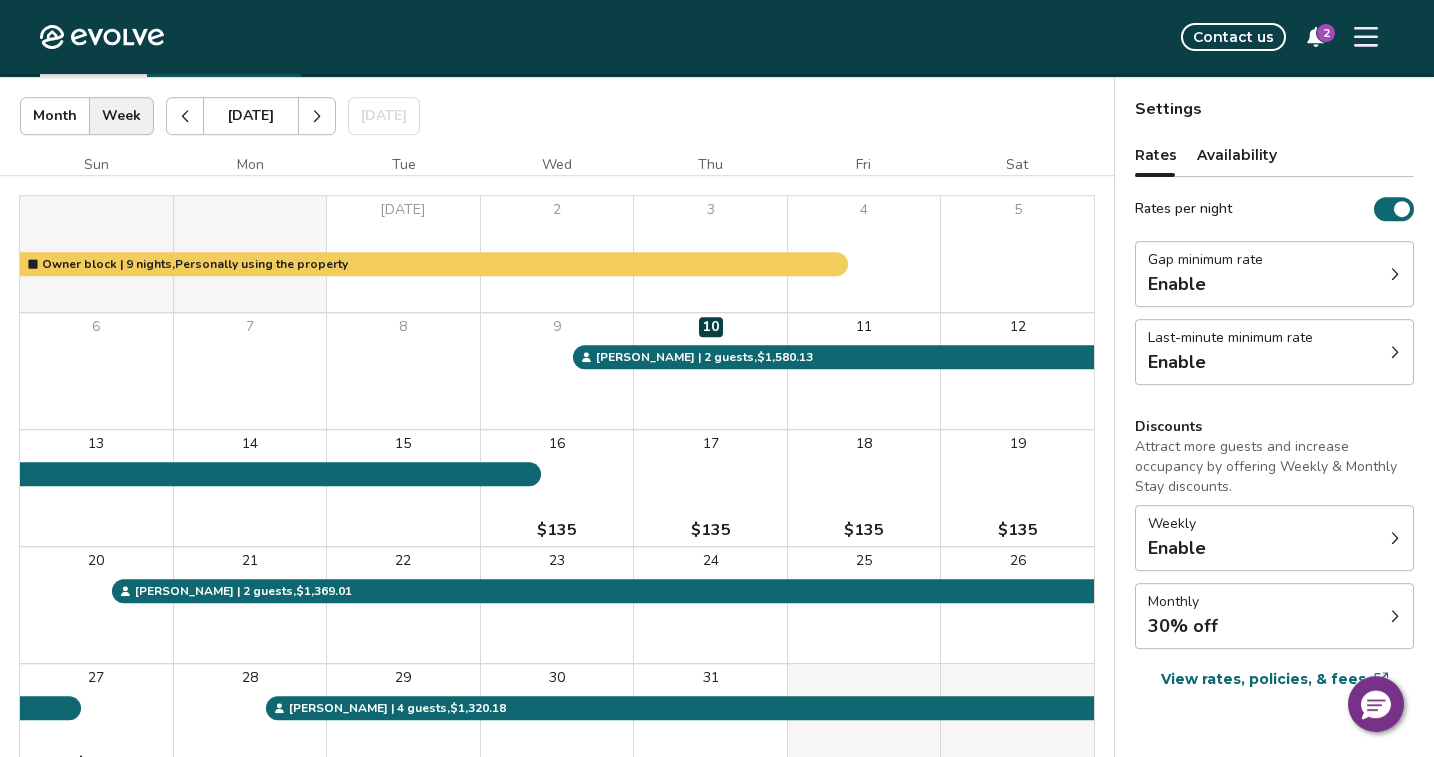 click at bounding box center [317, 116] 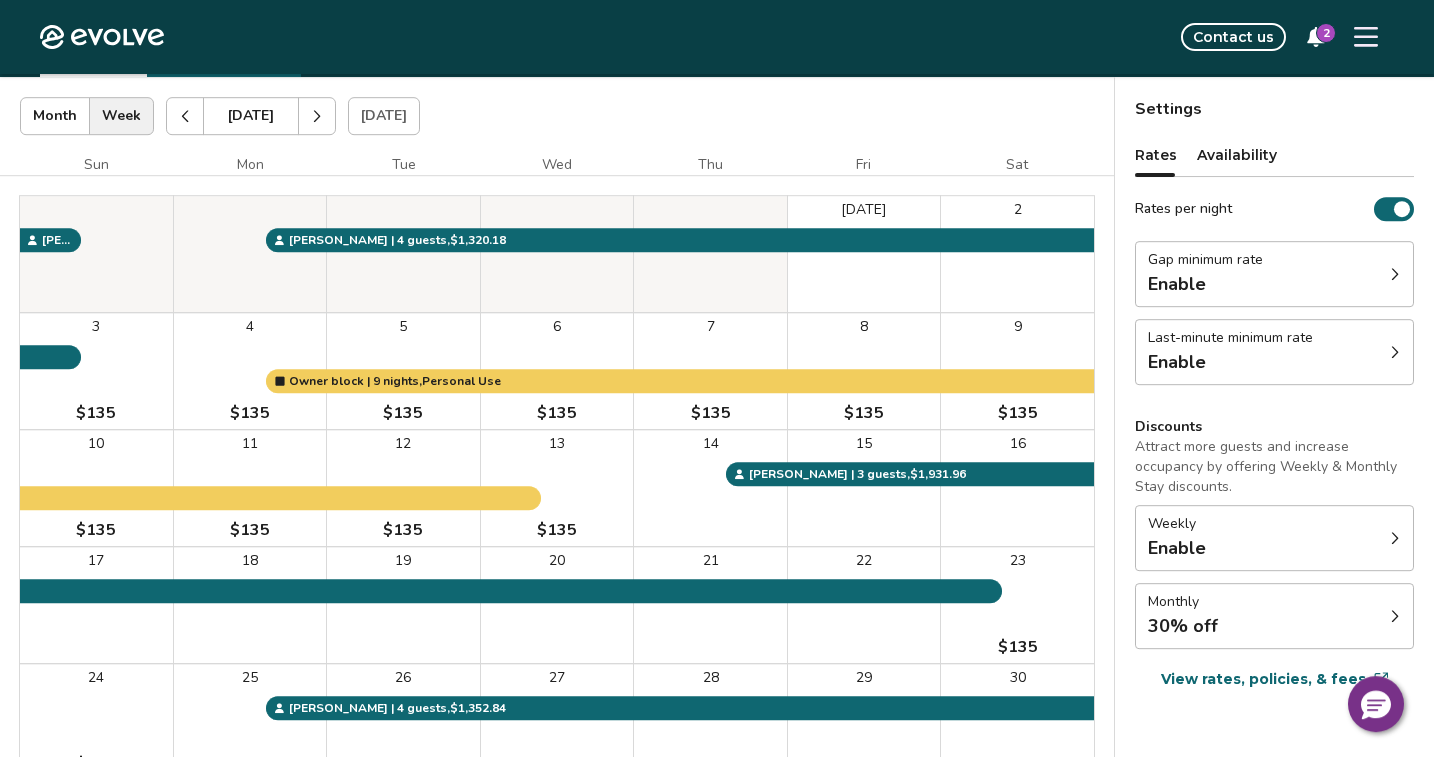 click 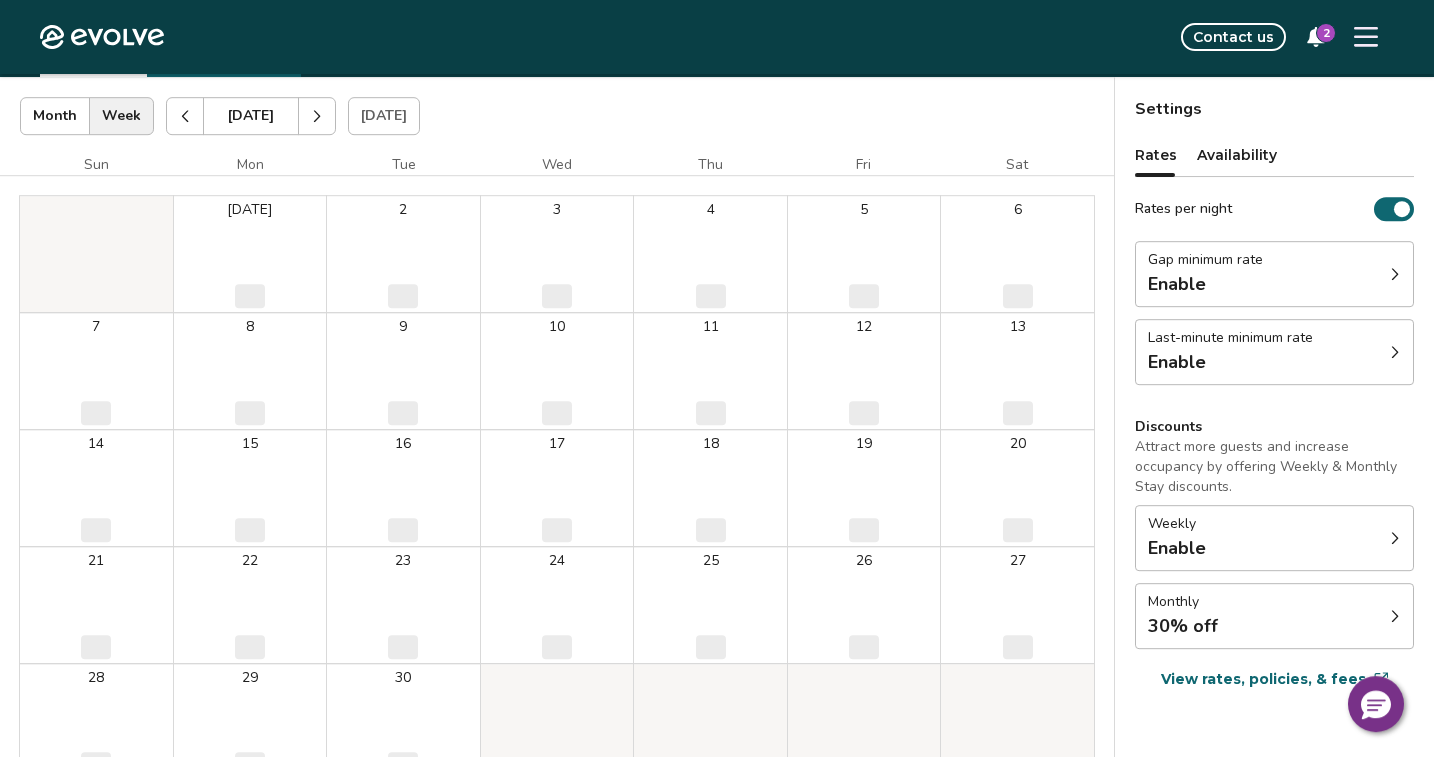 click 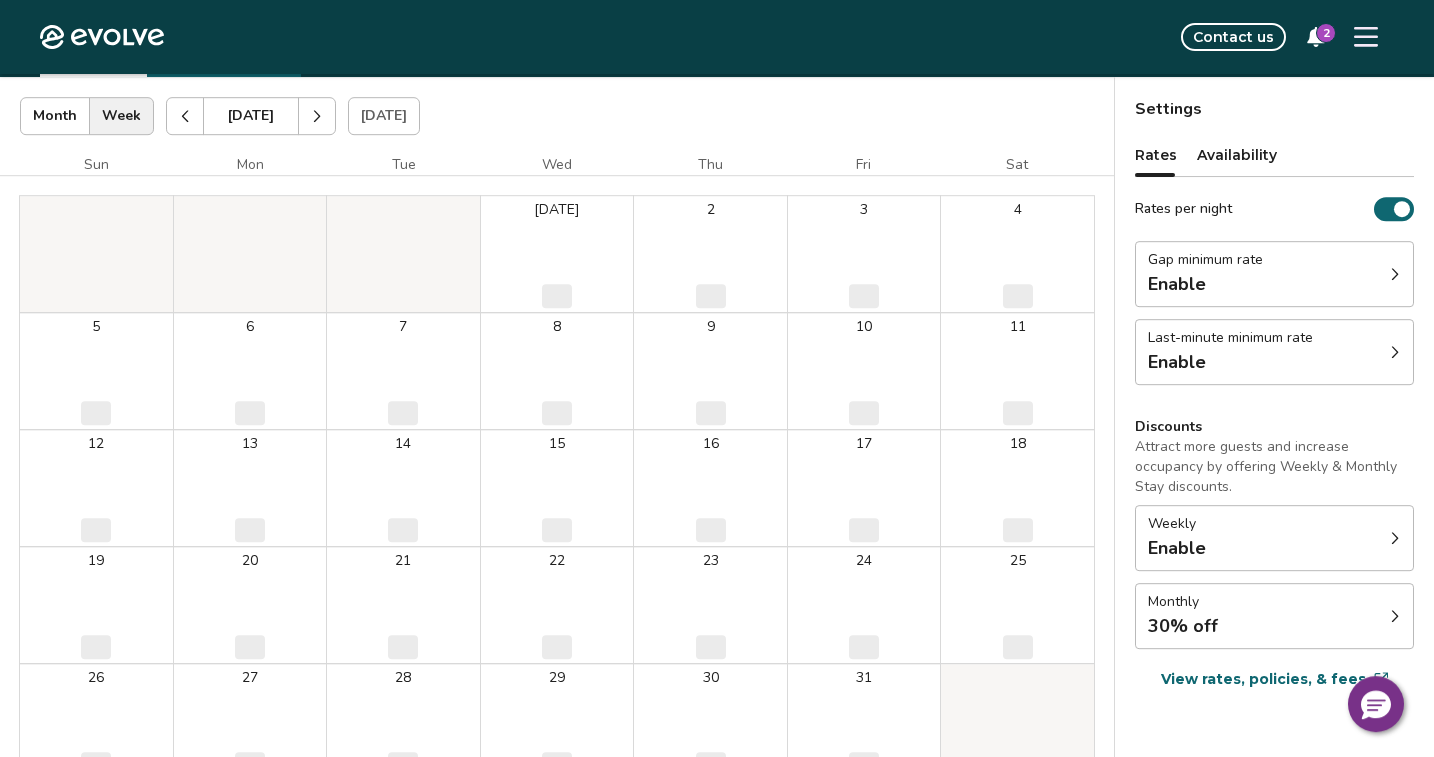 click 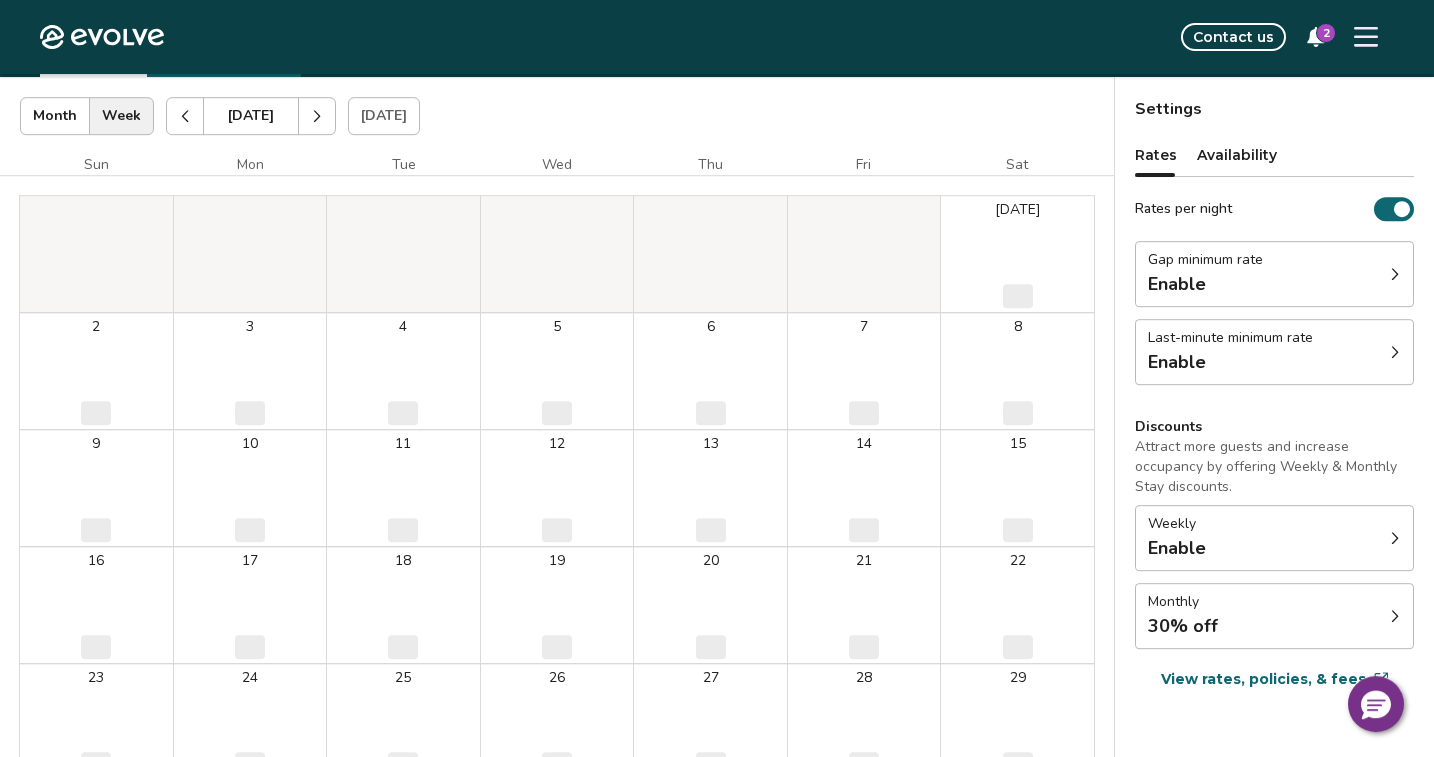 click 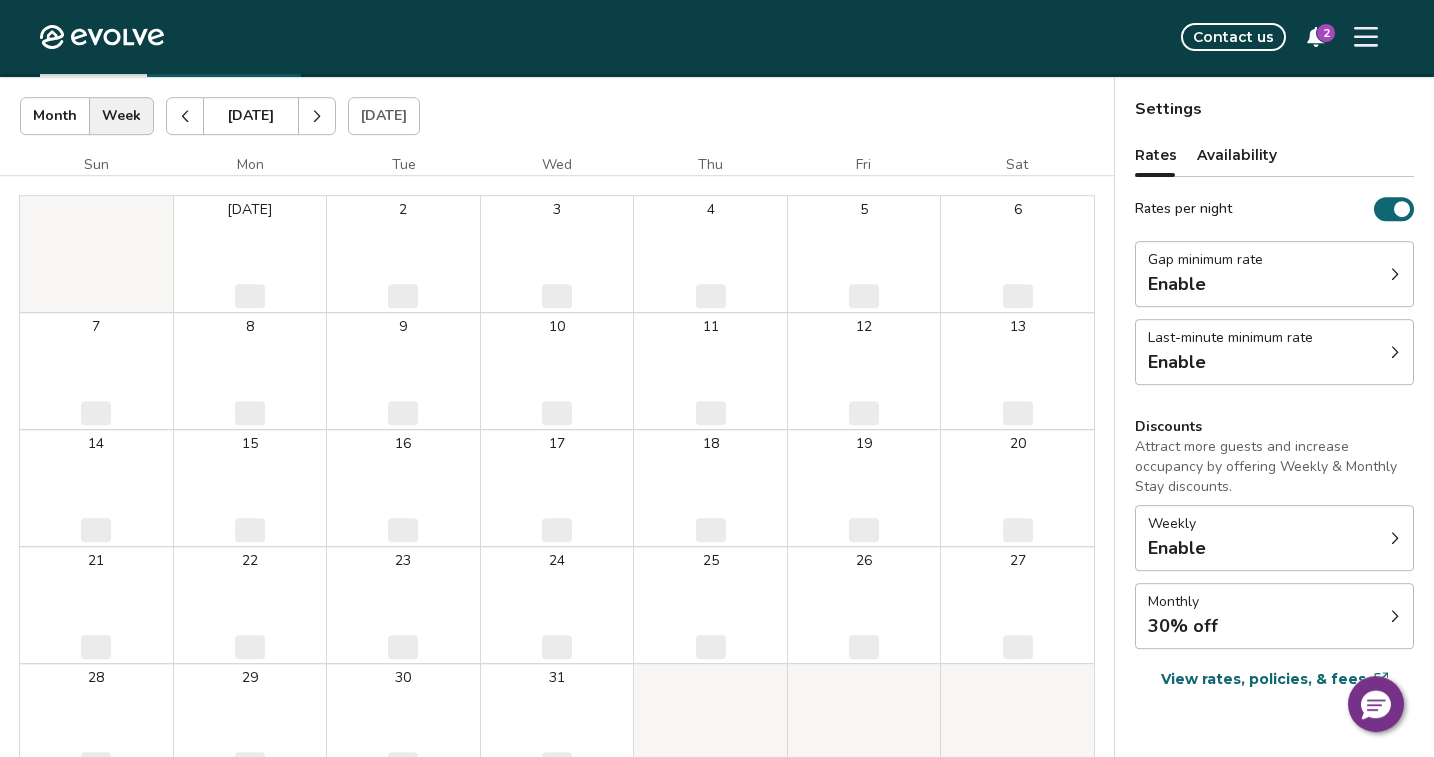 click 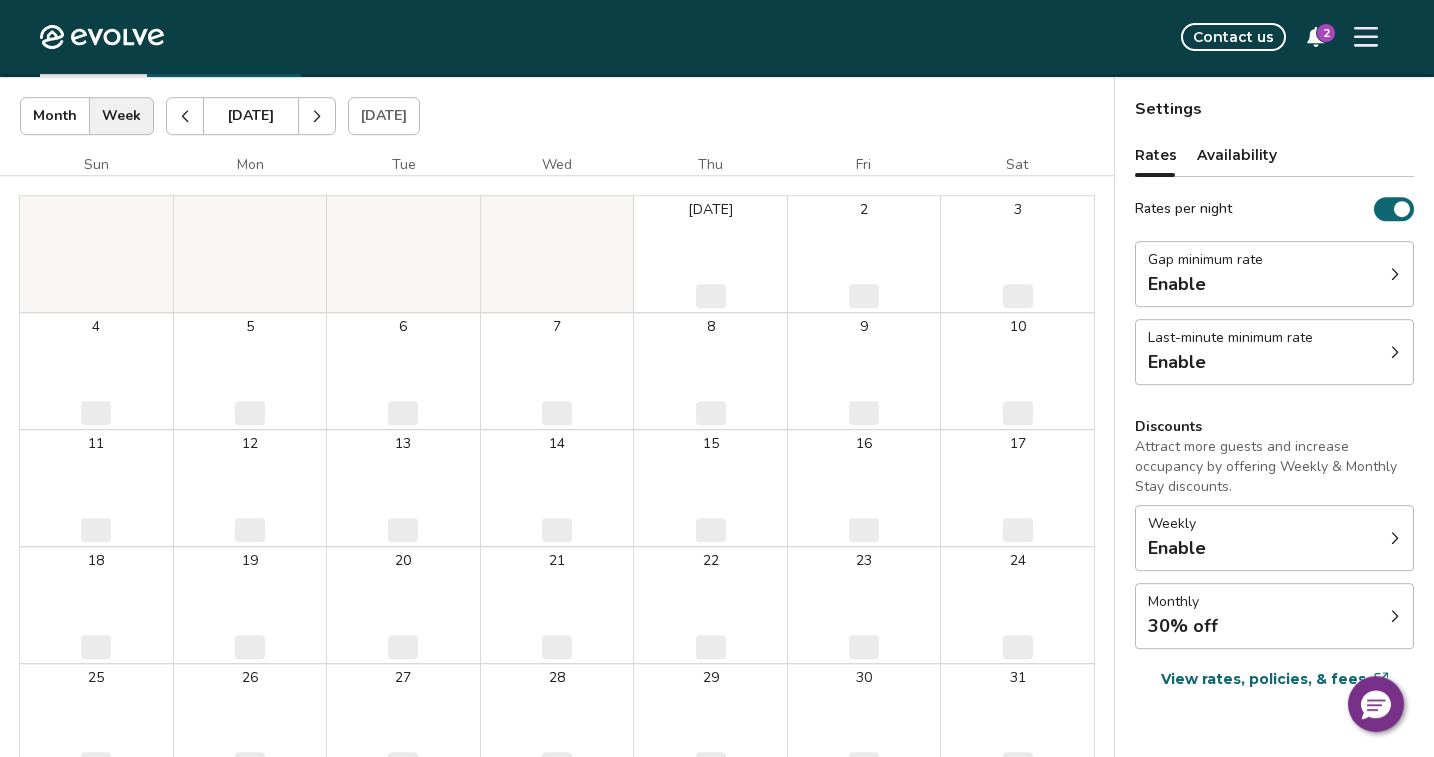 click 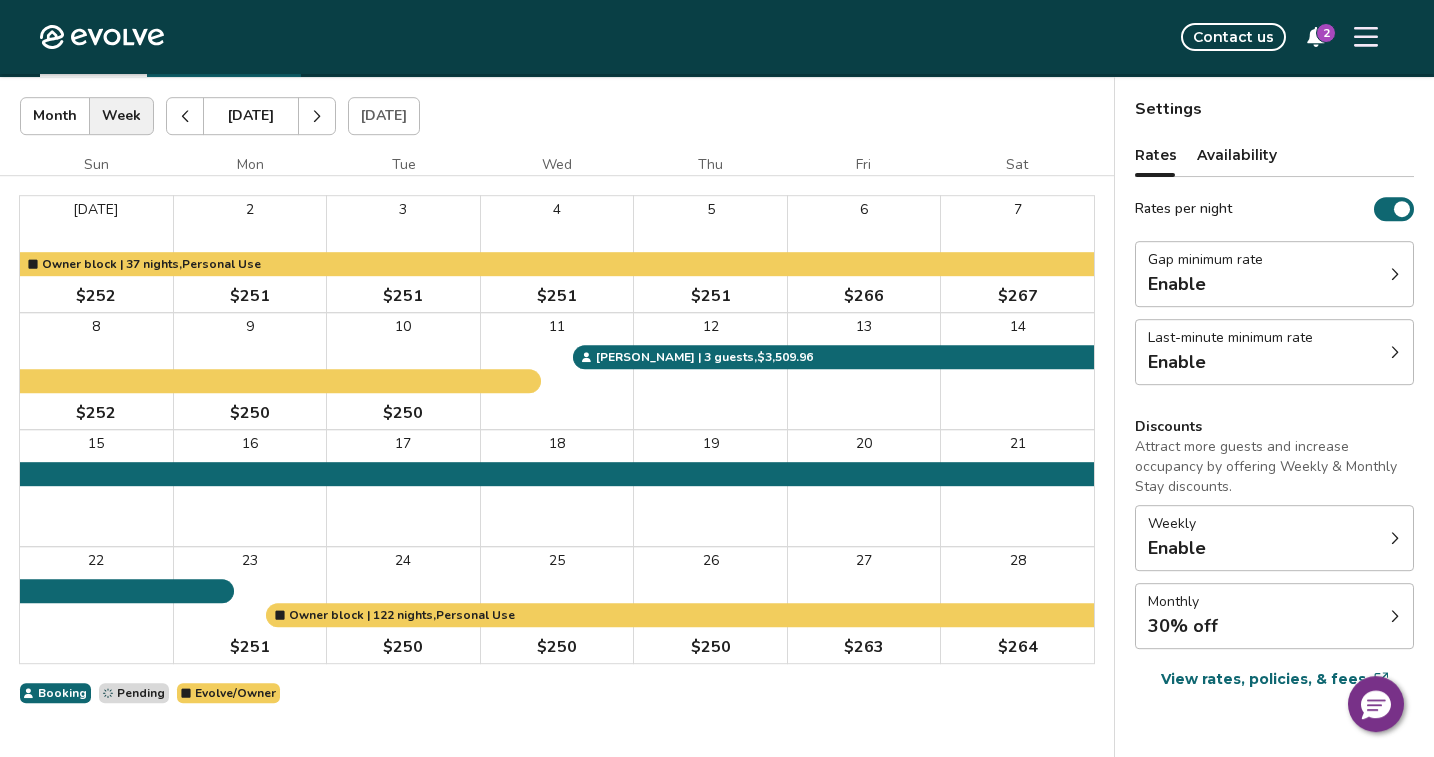 click 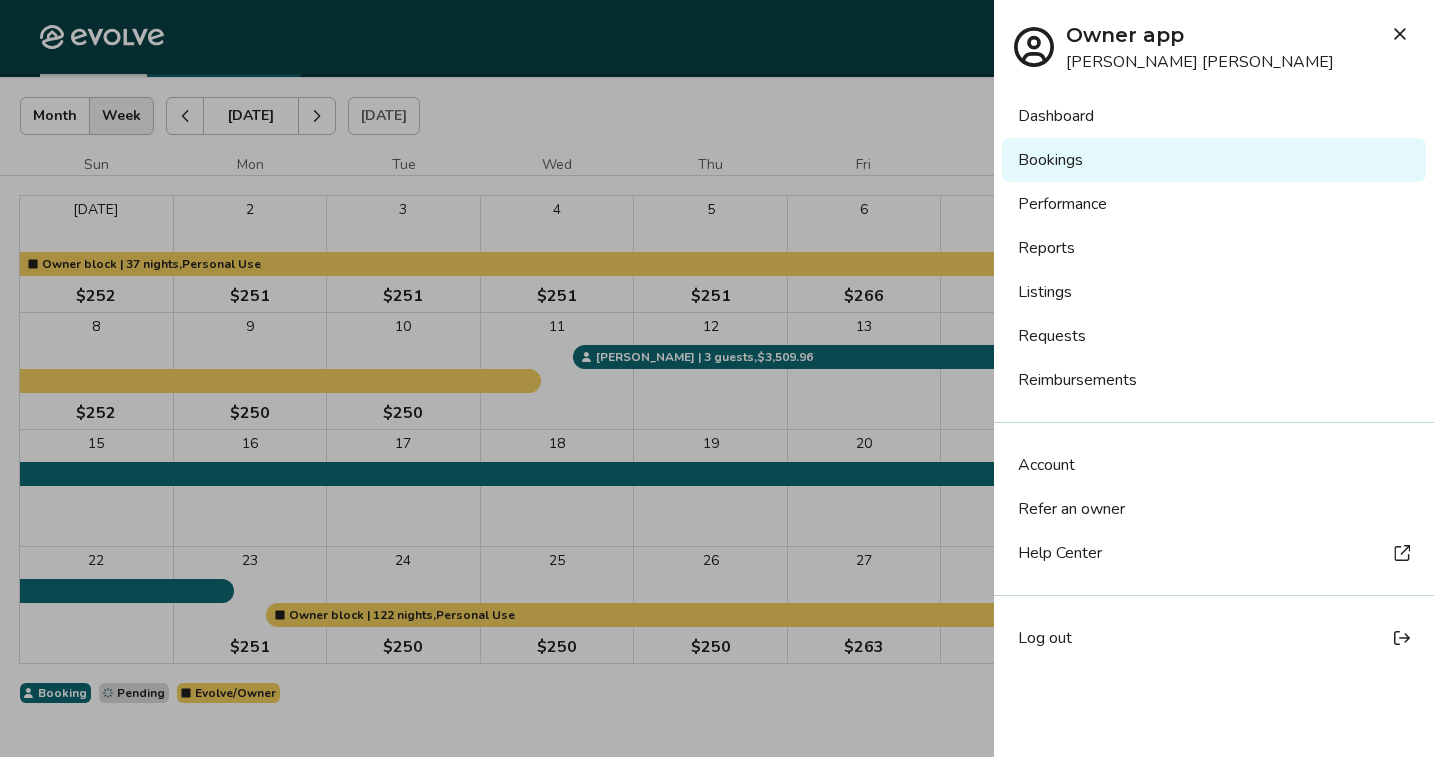 click on "Log out" at bounding box center (1045, 638) 